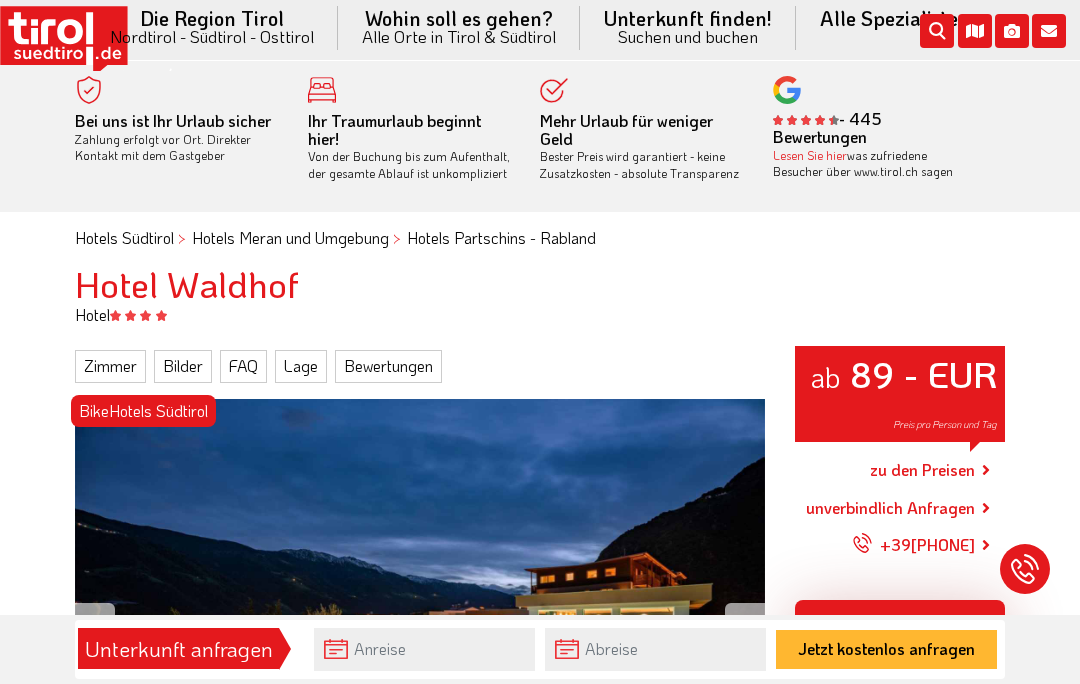 scroll, scrollTop: 0, scrollLeft: 0, axis: both 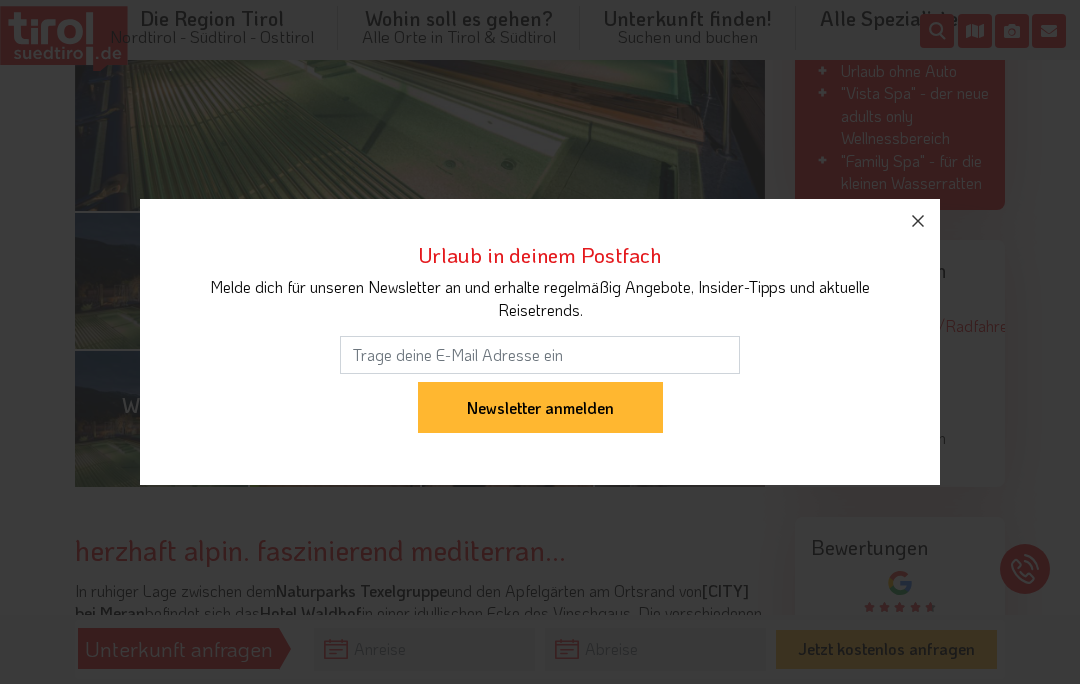 click 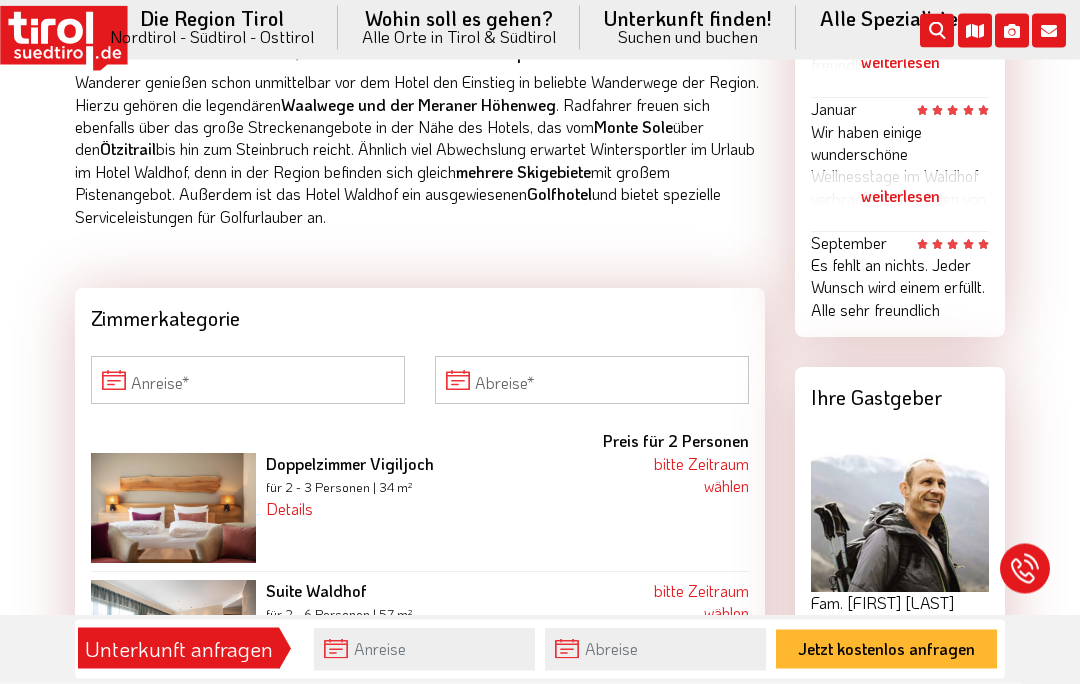 scroll, scrollTop: 1720, scrollLeft: 0, axis: vertical 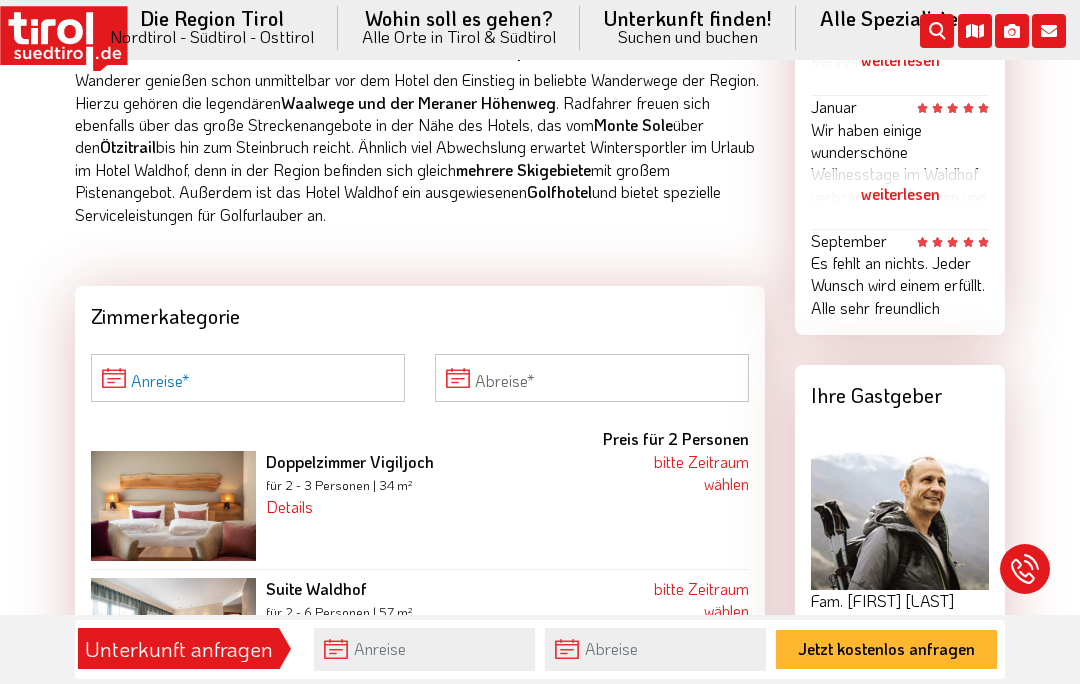 click on "Anreise" at bounding box center (248, 378) 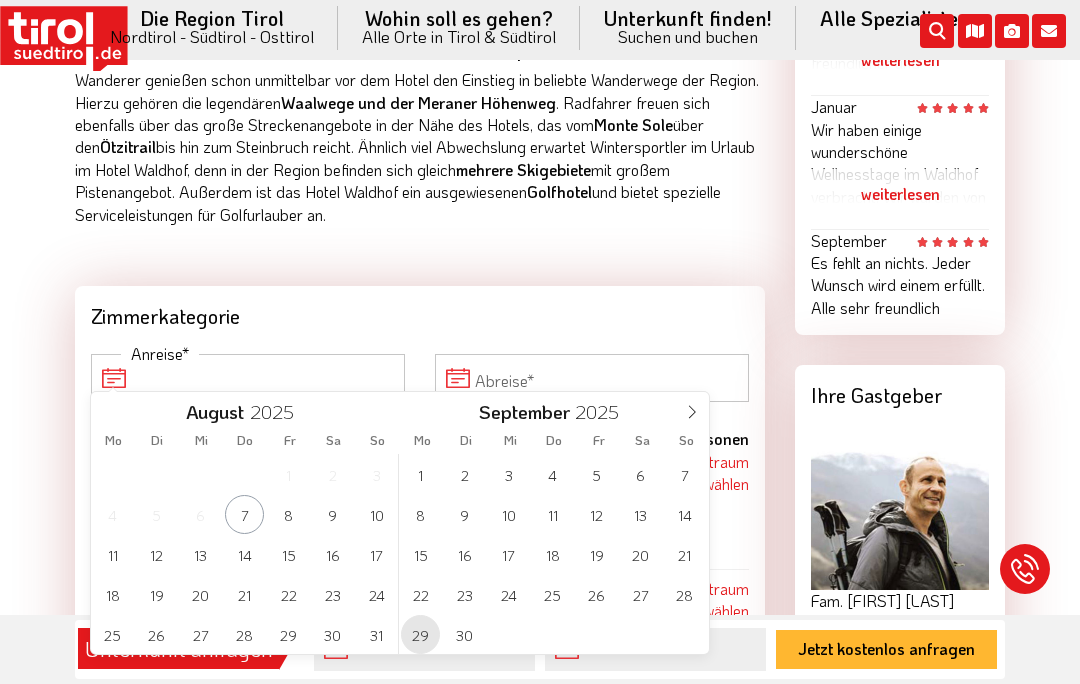 click on "29" at bounding box center [420, 634] 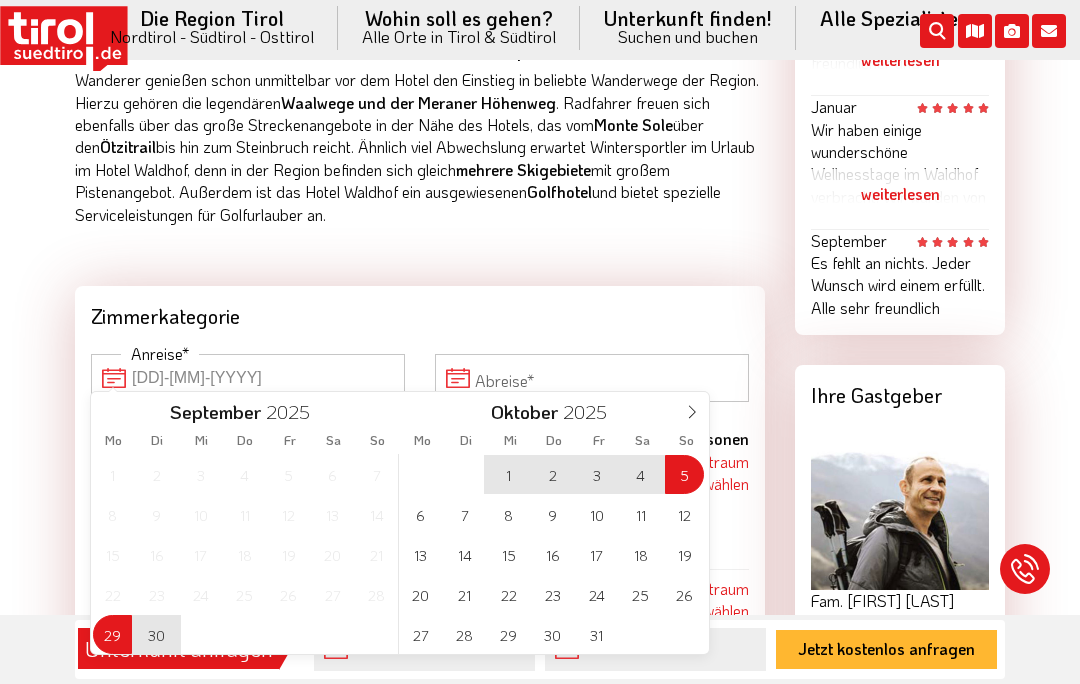 click on "5" at bounding box center [684, 474] 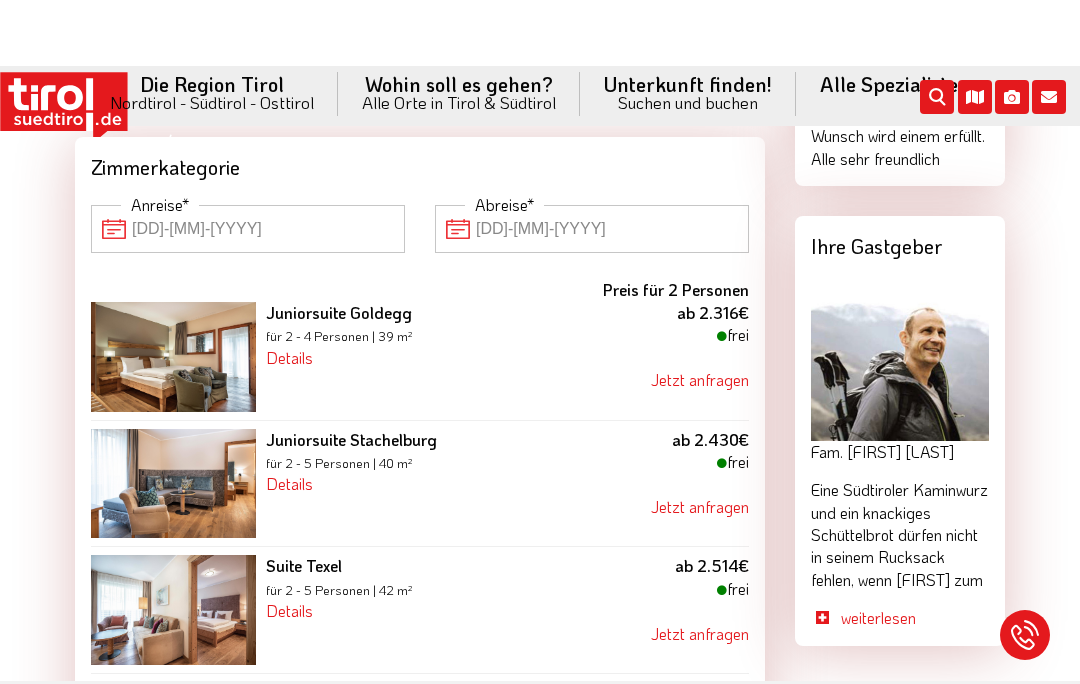 scroll, scrollTop: 1868, scrollLeft: 0, axis: vertical 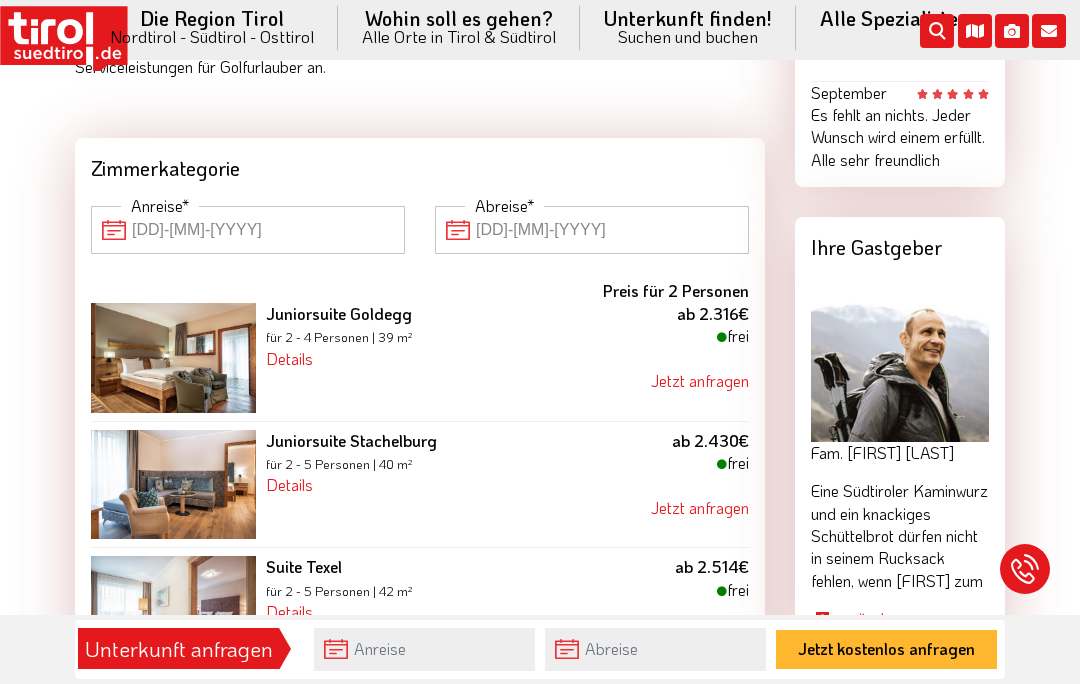 click on "weiterlesen" at bounding box center (915, 619) 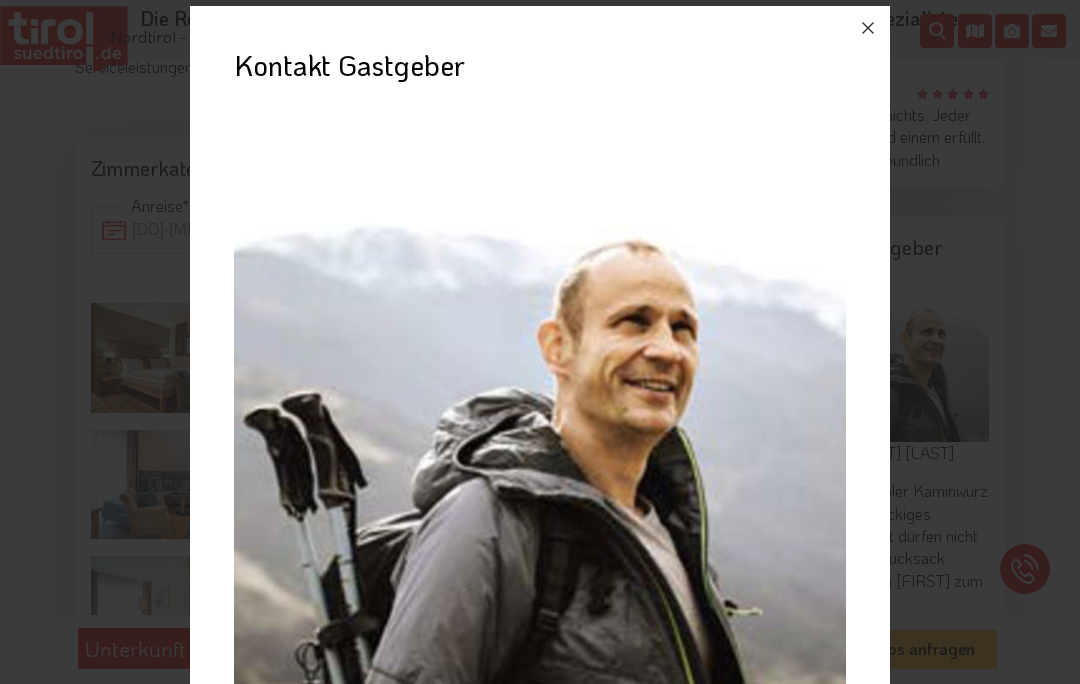 scroll, scrollTop: 0, scrollLeft: 0, axis: both 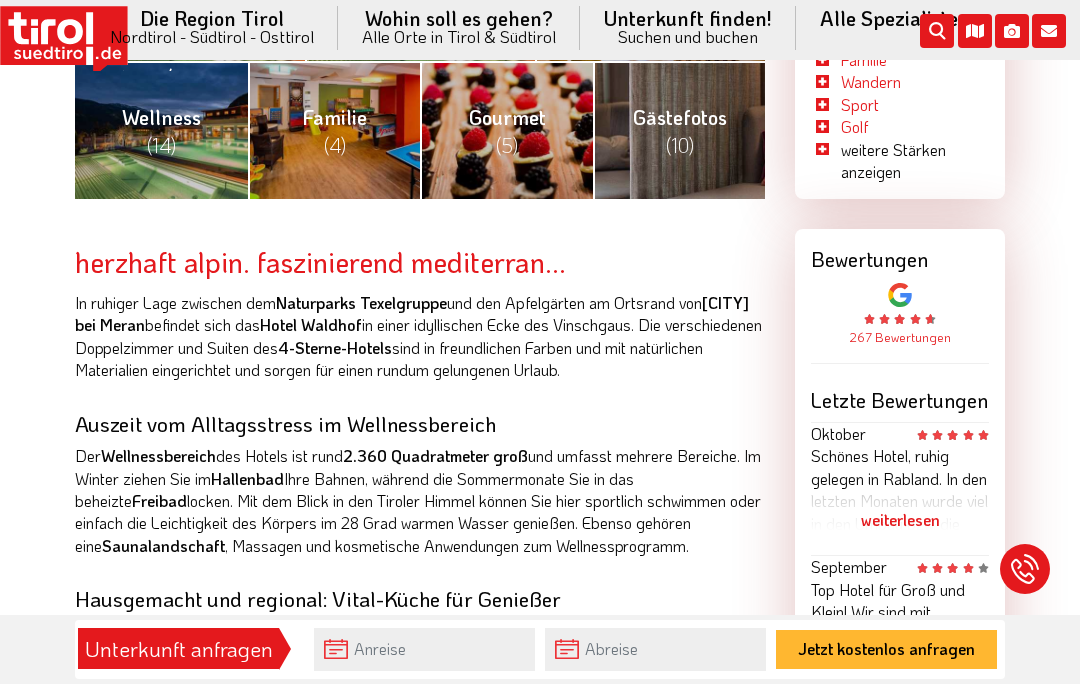 click on "Top Hotel für Groß und Klein! Wir sind mit Kleinkind (3) und Baby angereist. Es war alles super vorbereitet. Babybett, Wickelunterlage, Bademäntel für beide und Schemel waren schon im Zimmer.
Auf Nachfrage bekamen wir Kinderwagen (mit Wanne), Babyphone und Wasserkocher.
Das Frühstück und Abendessen ist super und hält für jeden was bereit. Für die Kleinen hat es eine tolle Auswahl.
Leider gab es bei uns (Ende August) keine Kinderbetreuung. Das war ziemlich schade, weil wir uns auch deshalb für das Hotel entschieden haben.  weiterlesen" at bounding box center (900, 629) 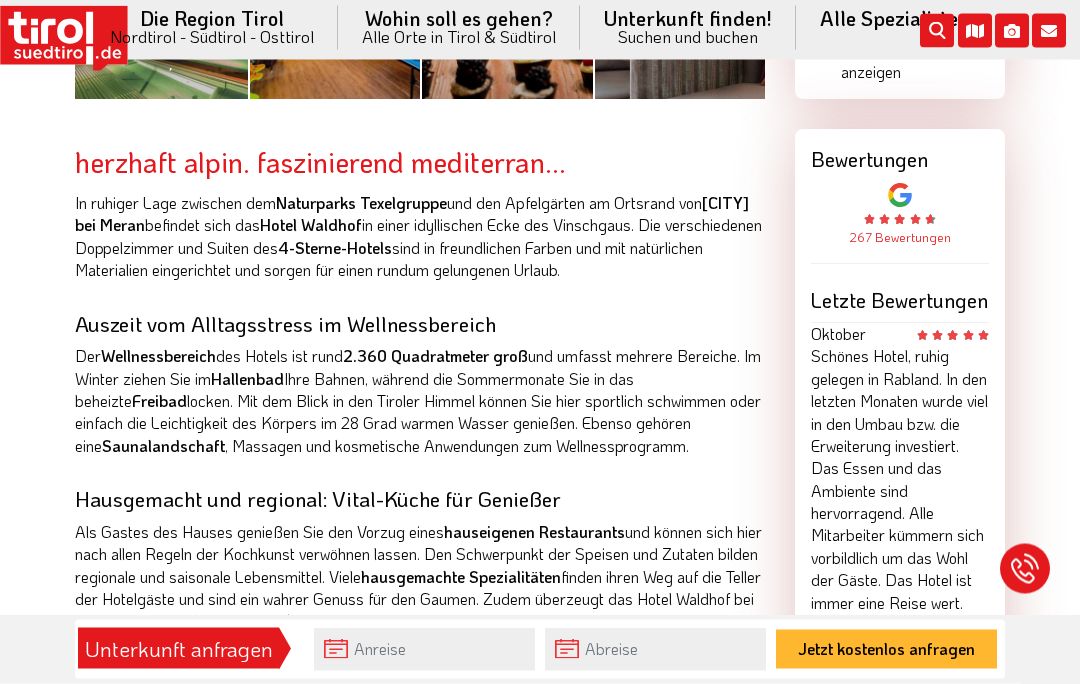 scroll, scrollTop: 1094, scrollLeft: 0, axis: vertical 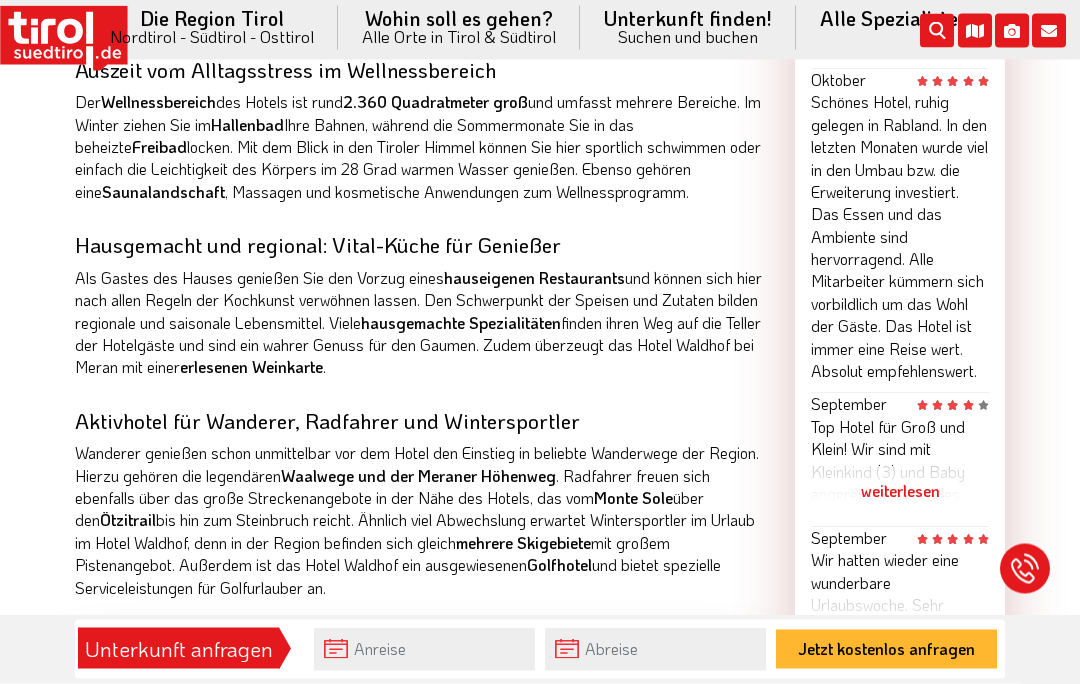 click on "weiterlesen" at bounding box center (900, 492) 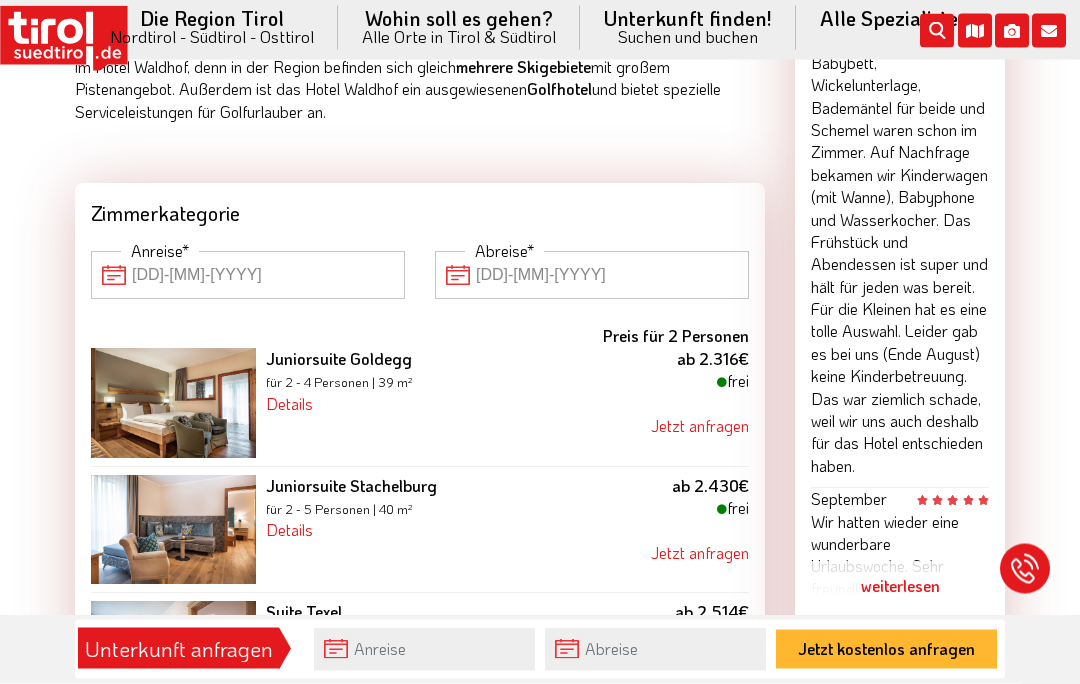 scroll, scrollTop: 1826, scrollLeft: 0, axis: vertical 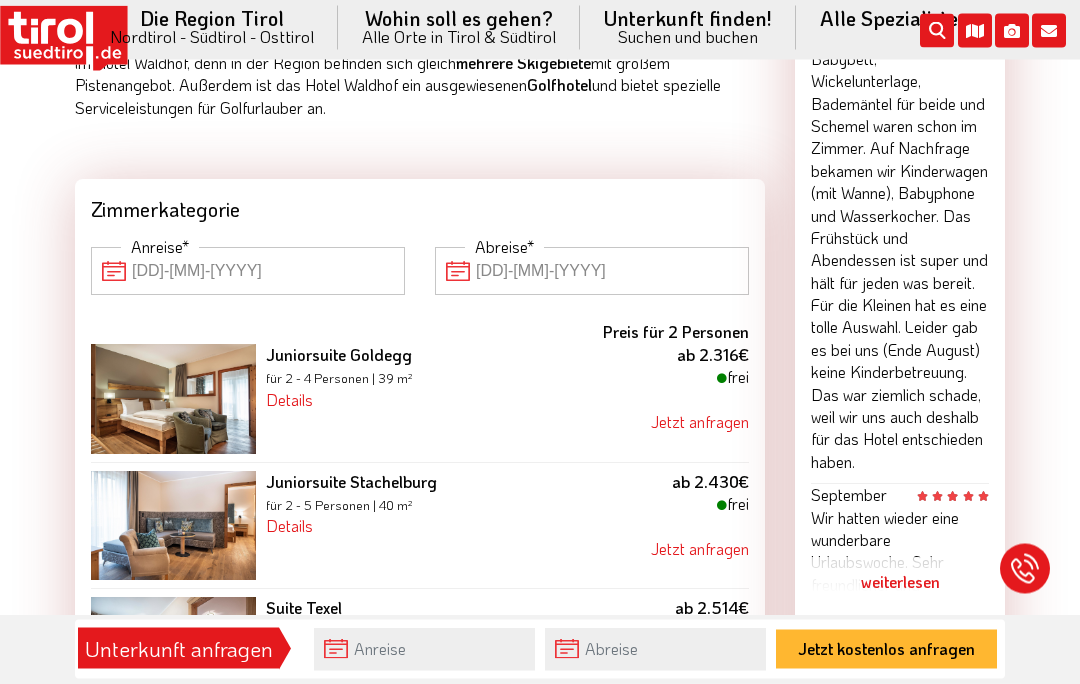 click on "weiterlesen" at bounding box center (900, 583) 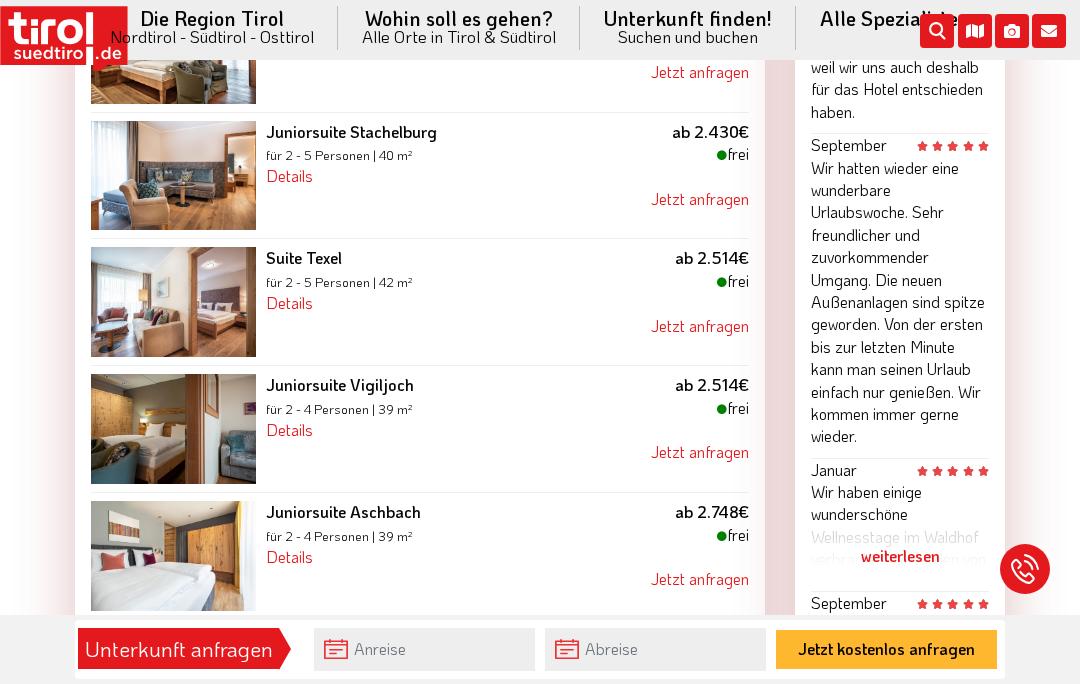 scroll, scrollTop: 2213, scrollLeft: 0, axis: vertical 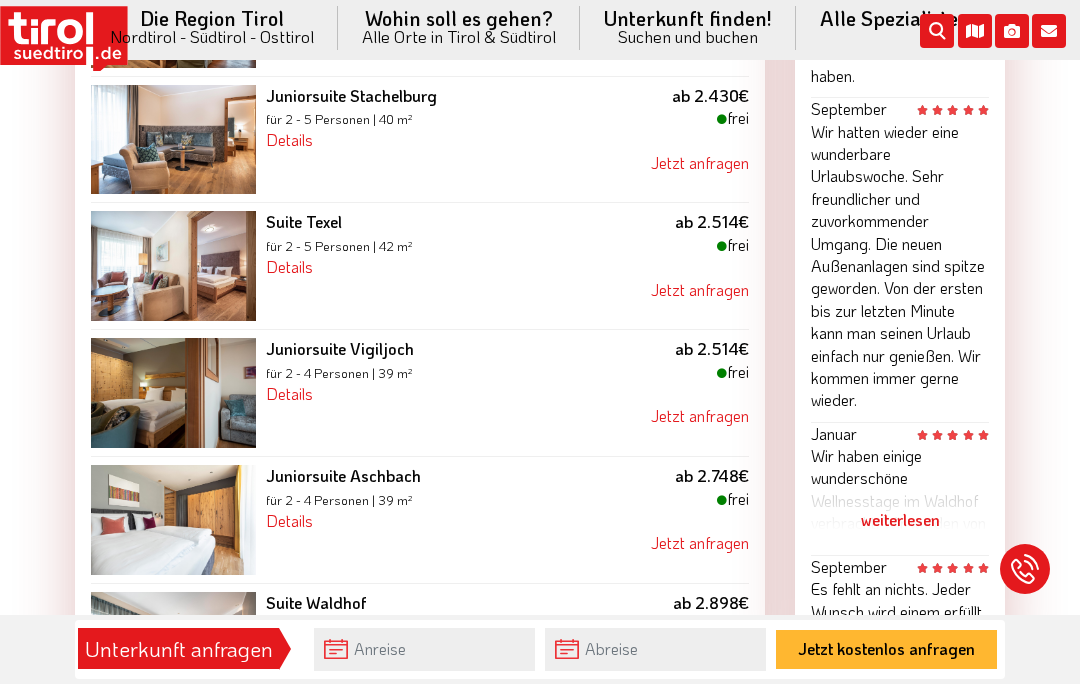 click on "weiterlesen" at bounding box center [900, 520] 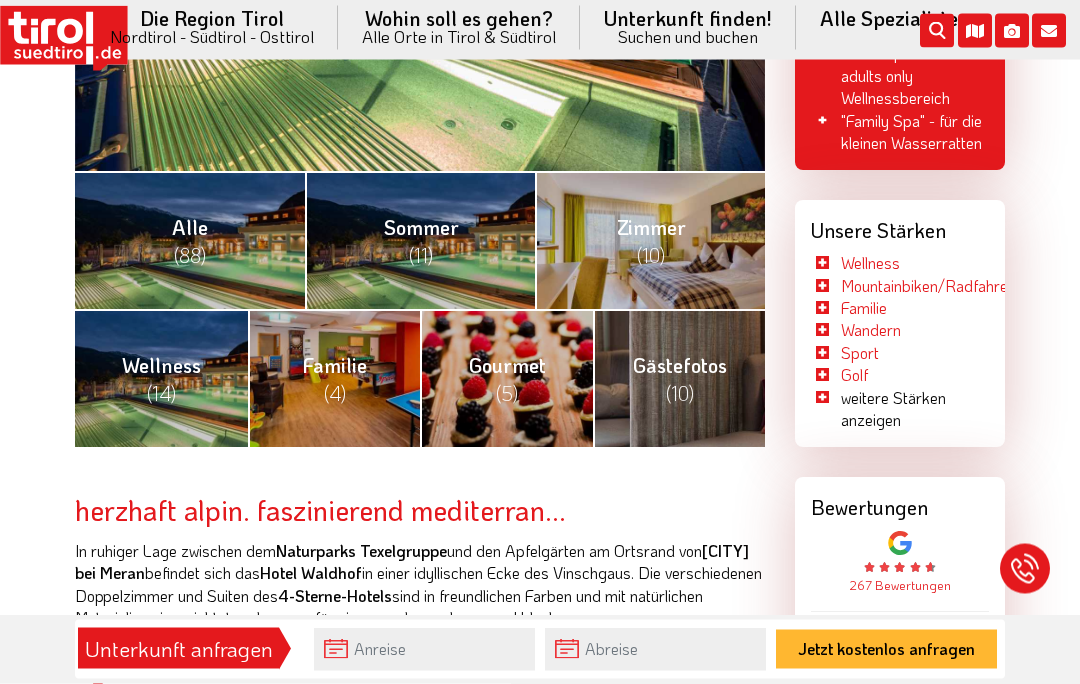 scroll, scrollTop: 676, scrollLeft: 0, axis: vertical 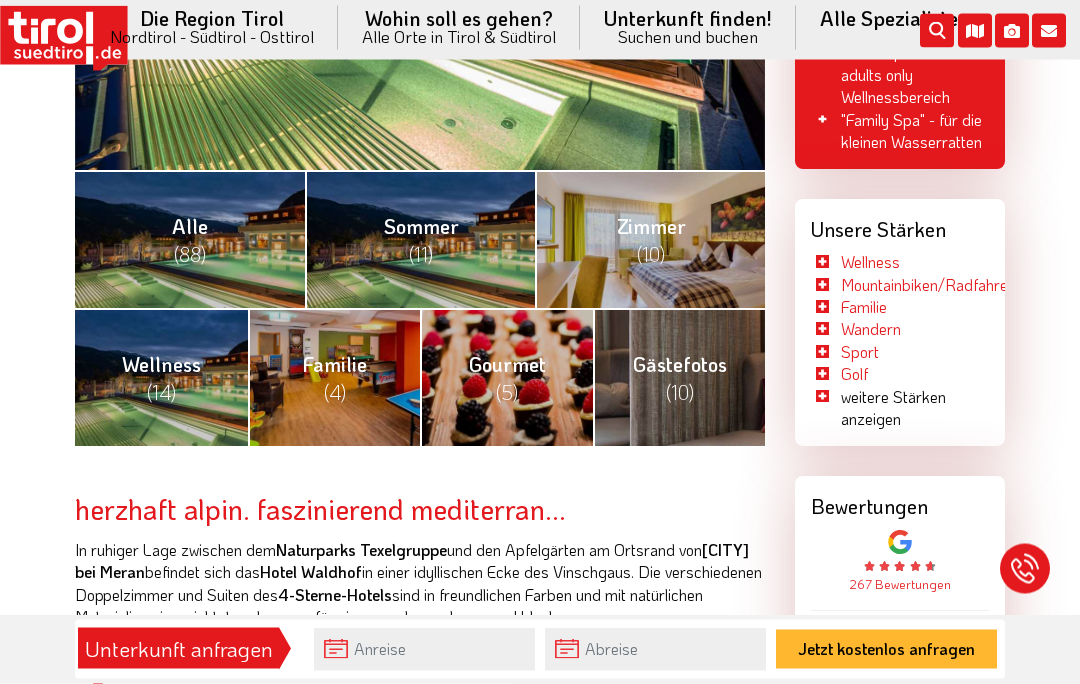 click on "267 Bewertungen" at bounding box center [900, 585] 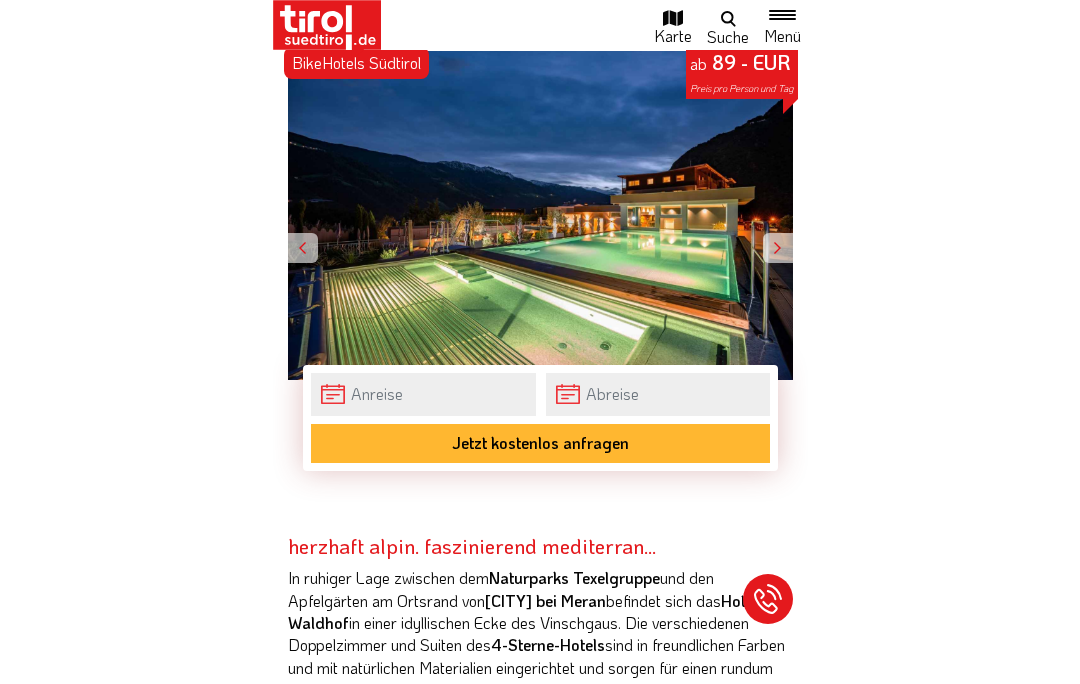 scroll, scrollTop: 717, scrollLeft: 0, axis: vertical 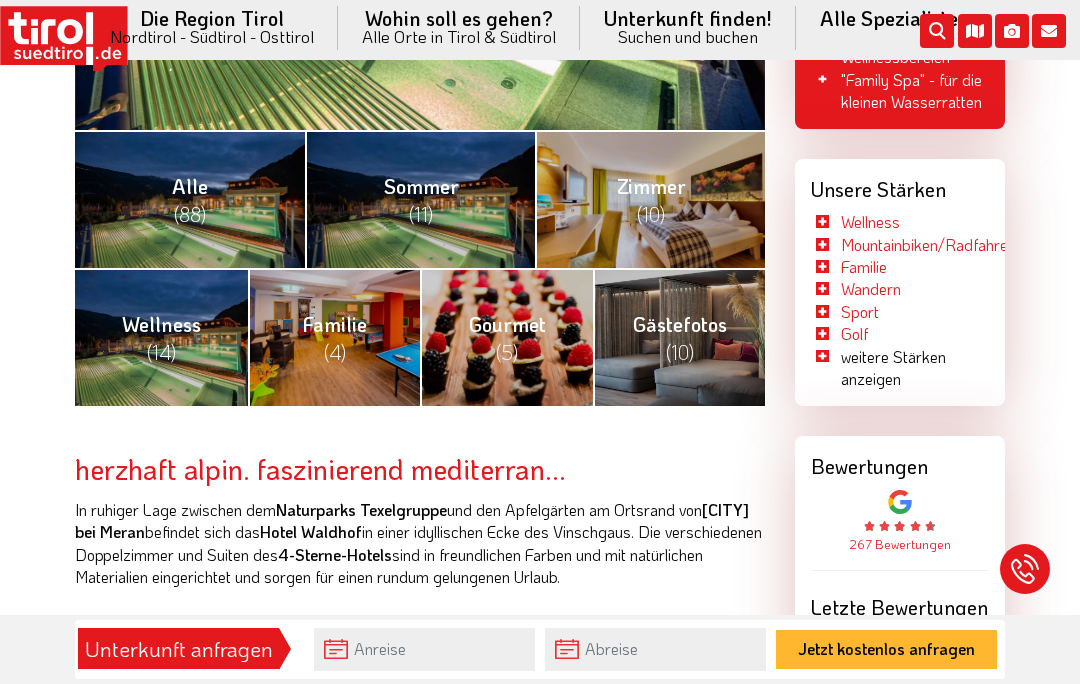 click on "weitere Stärken anzeigen" at bounding box center [900, 368] 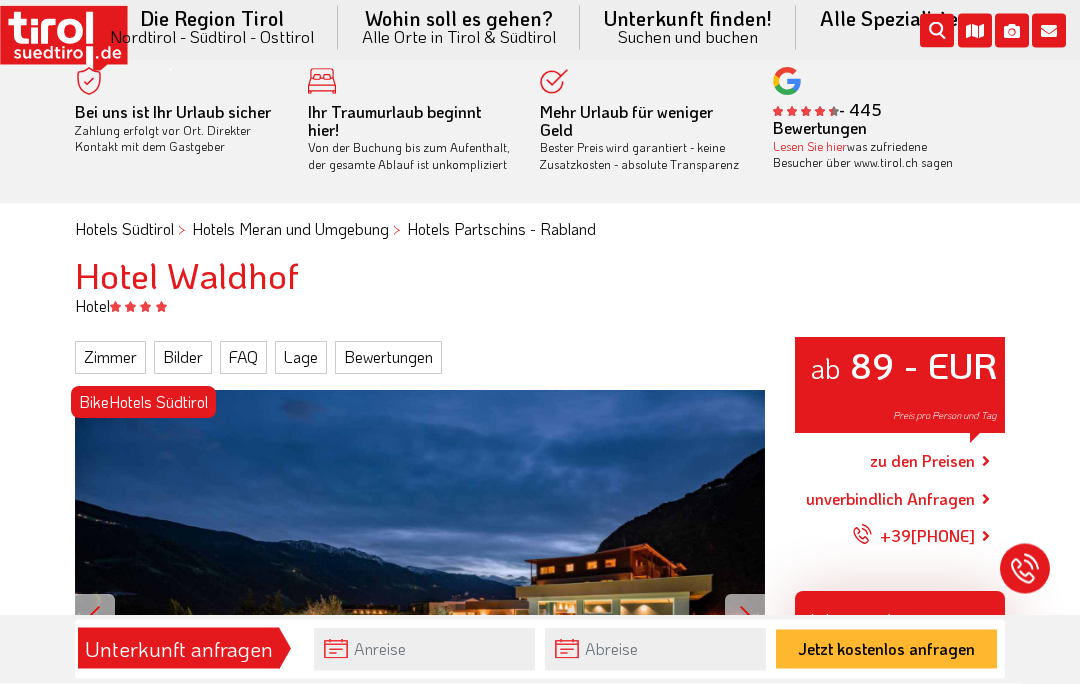 scroll, scrollTop: 0, scrollLeft: 0, axis: both 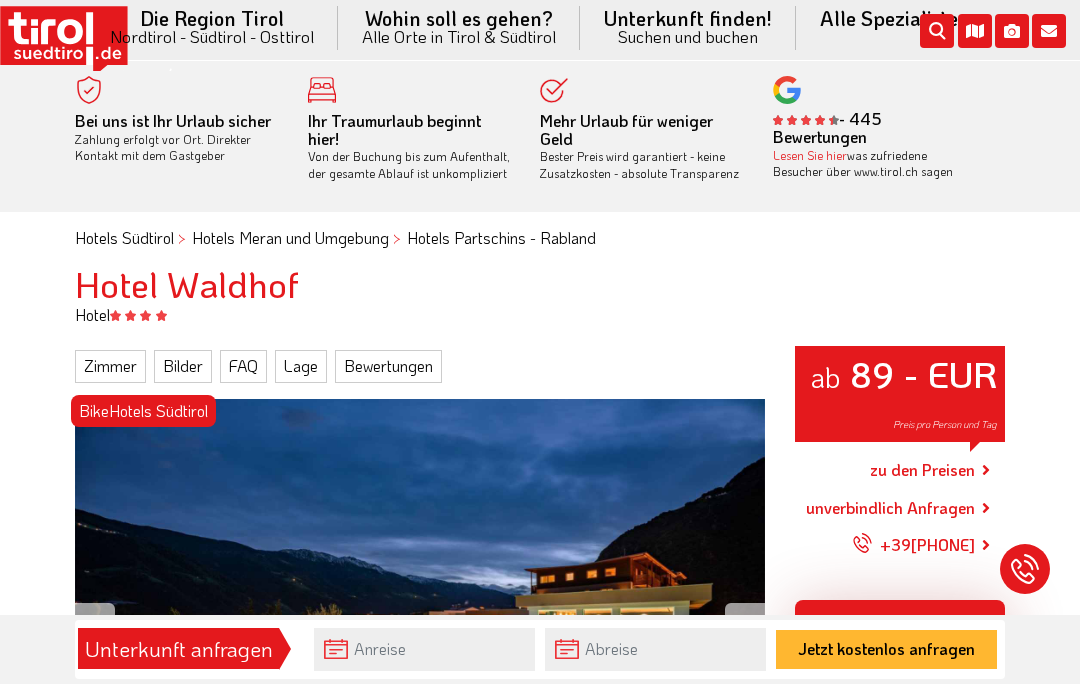click on "Bilder" at bounding box center (183, 366) 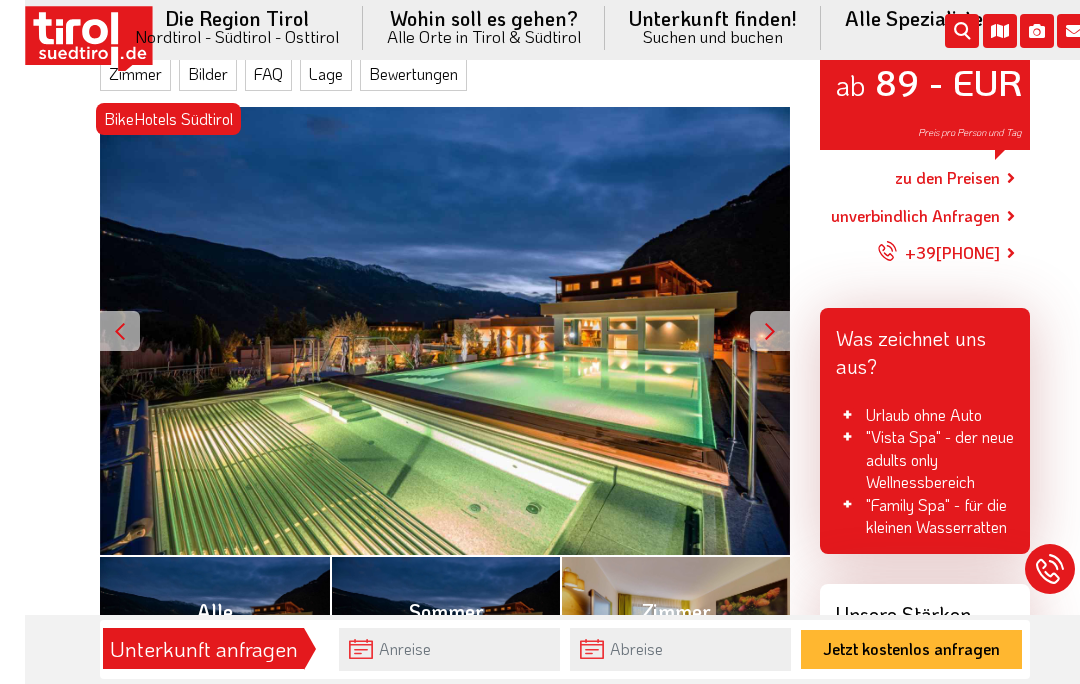 scroll, scrollTop: 296, scrollLeft: 0, axis: vertical 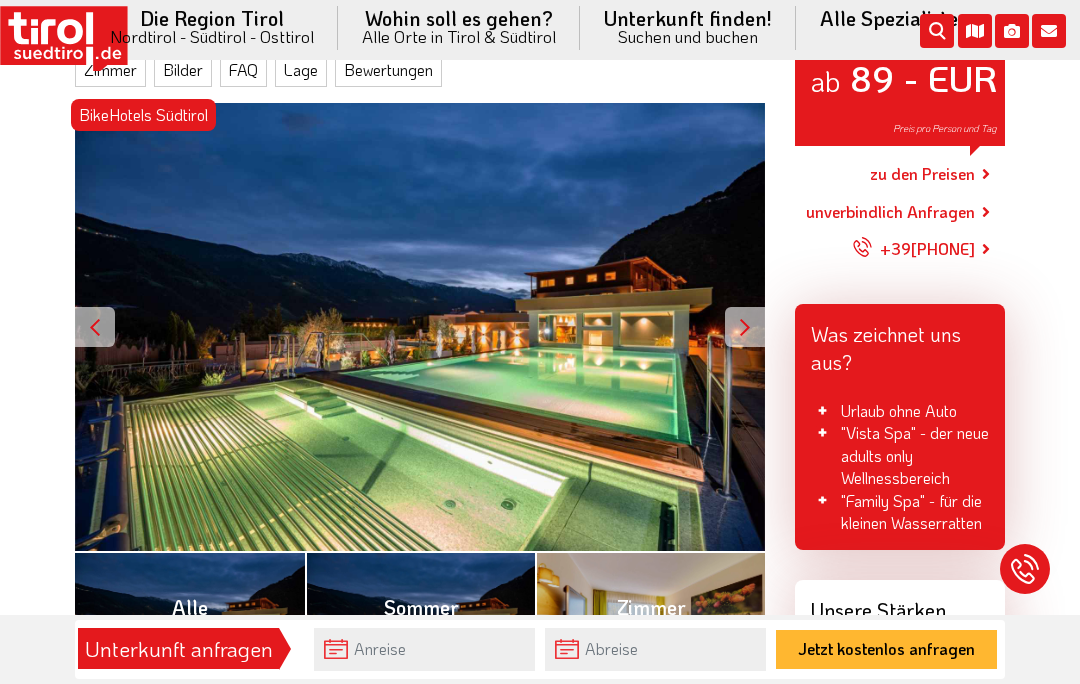 click at bounding box center (745, 327) 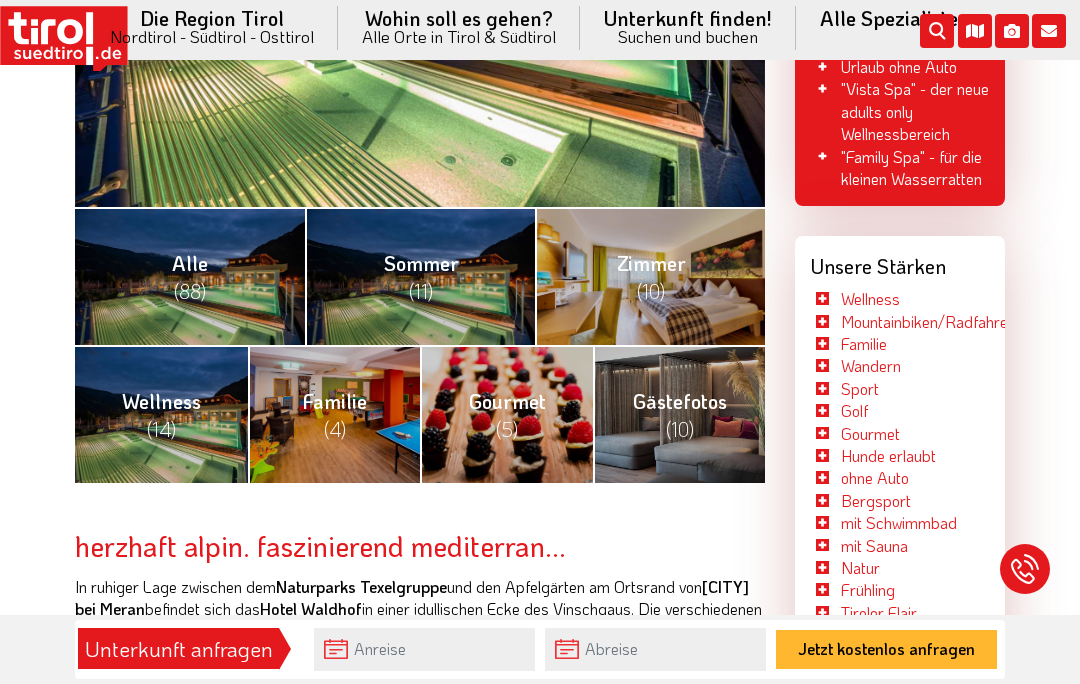 scroll, scrollTop: 641, scrollLeft: 0, axis: vertical 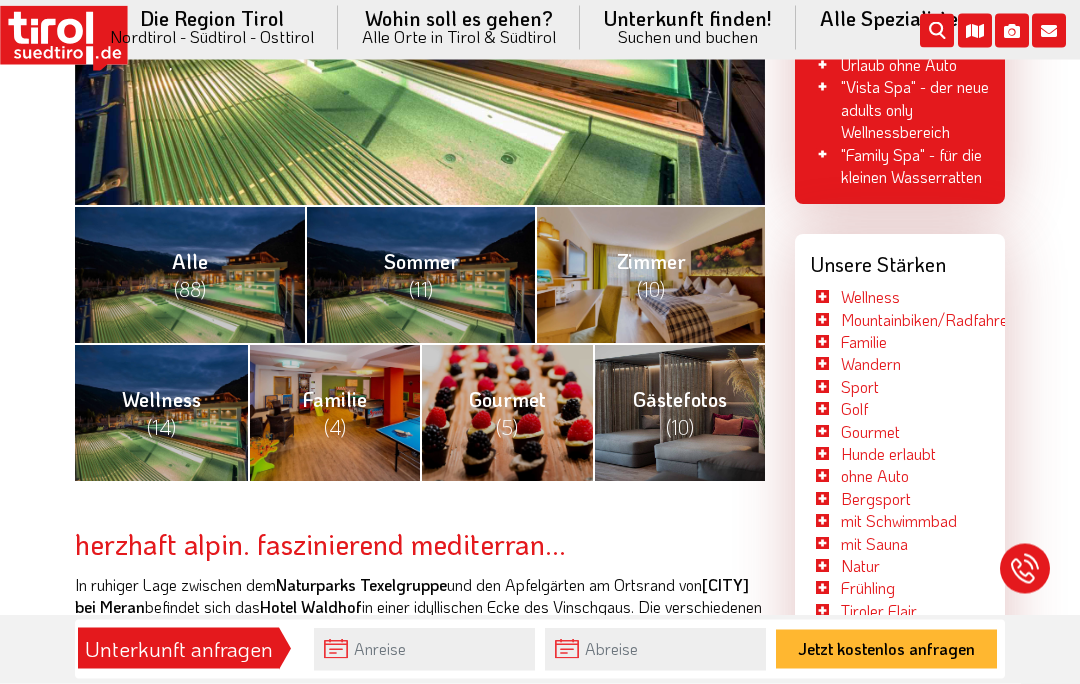 click on "Zimmer   (10)" at bounding box center [651, 276] 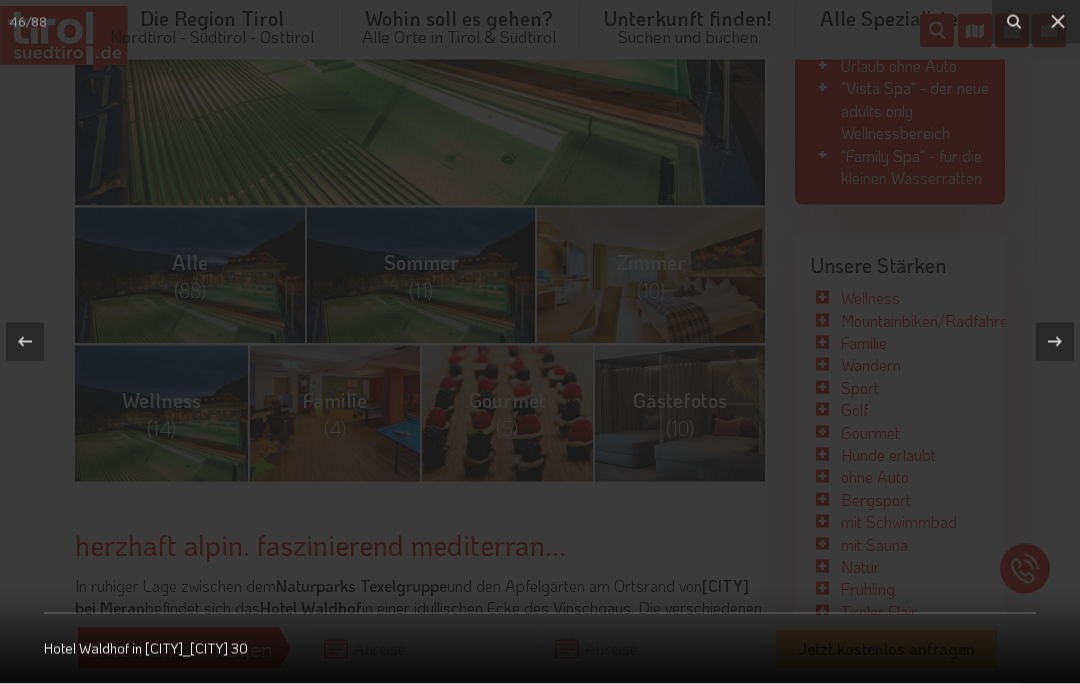 scroll, scrollTop: 642, scrollLeft: 0, axis: vertical 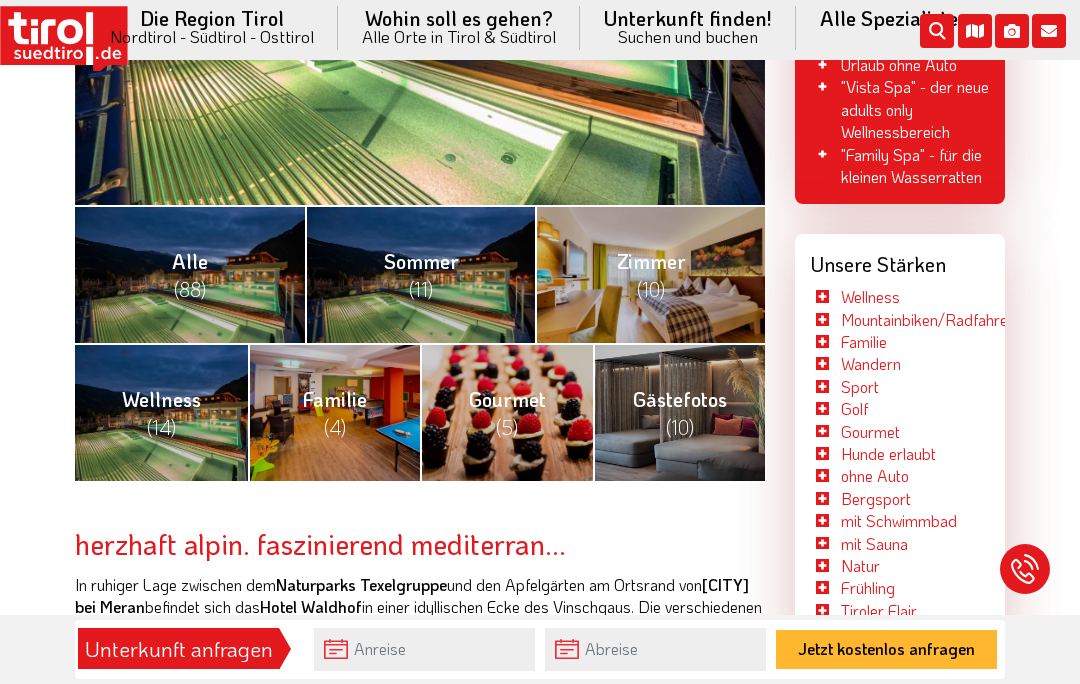 click on "Zimmer   (10)" at bounding box center (651, 275) 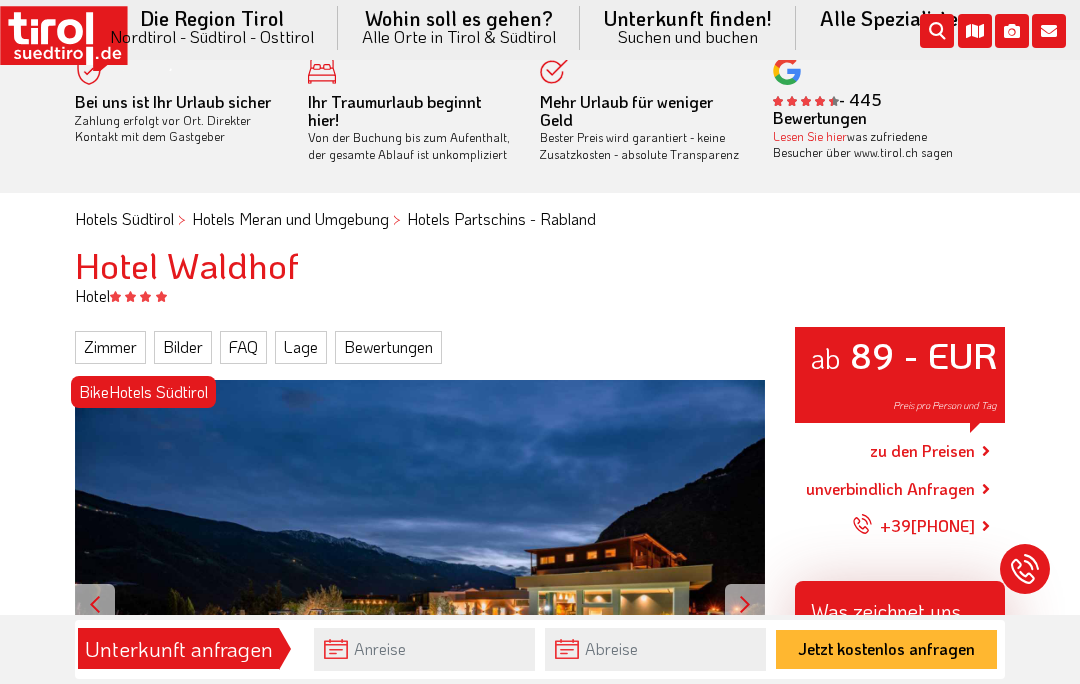 scroll, scrollTop: 21, scrollLeft: 0, axis: vertical 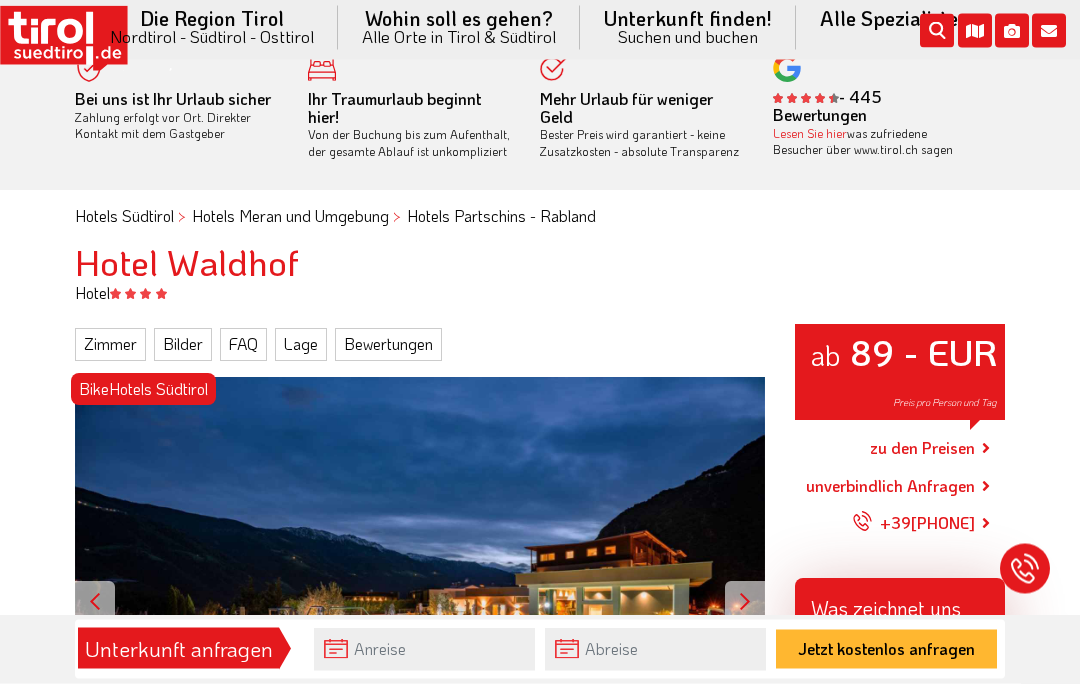 click on "Zimmer" at bounding box center [110, 345] 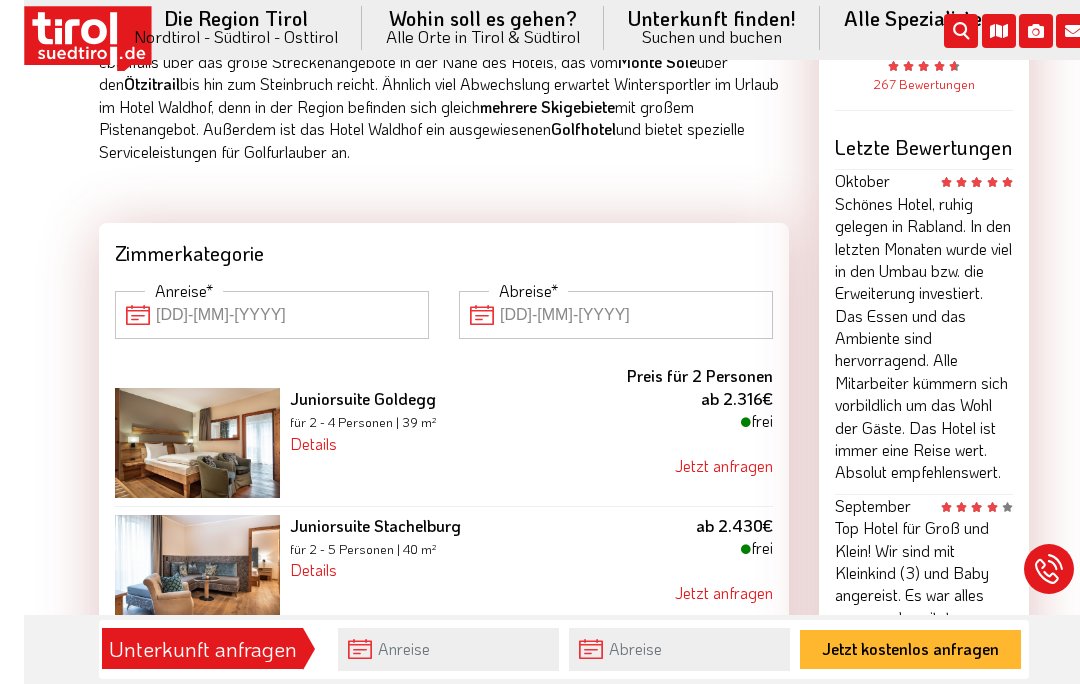 scroll, scrollTop: 1825, scrollLeft: 0, axis: vertical 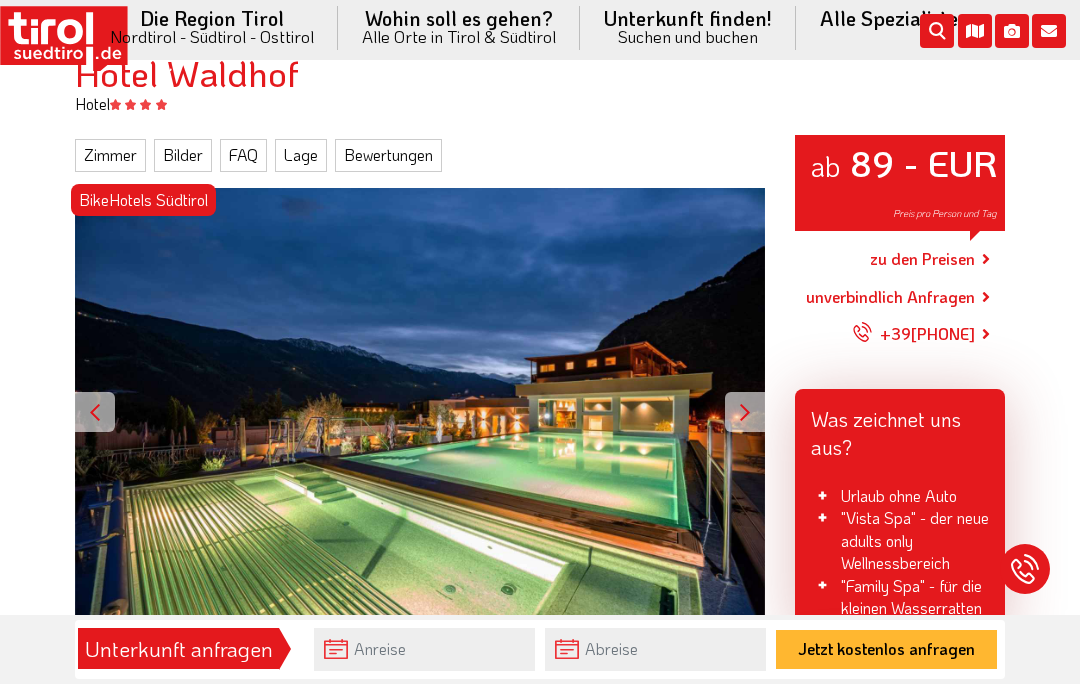click on "Bilder" at bounding box center [183, 155] 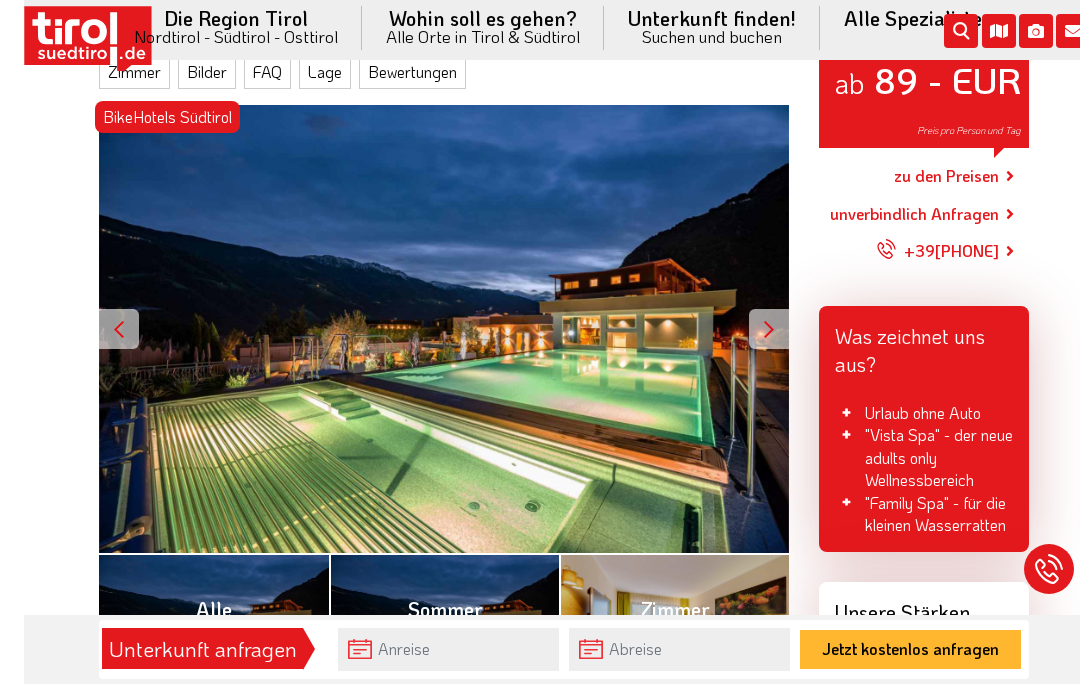 scroll, scrollTop: 296, scrollLeft: 0, axis: vertical 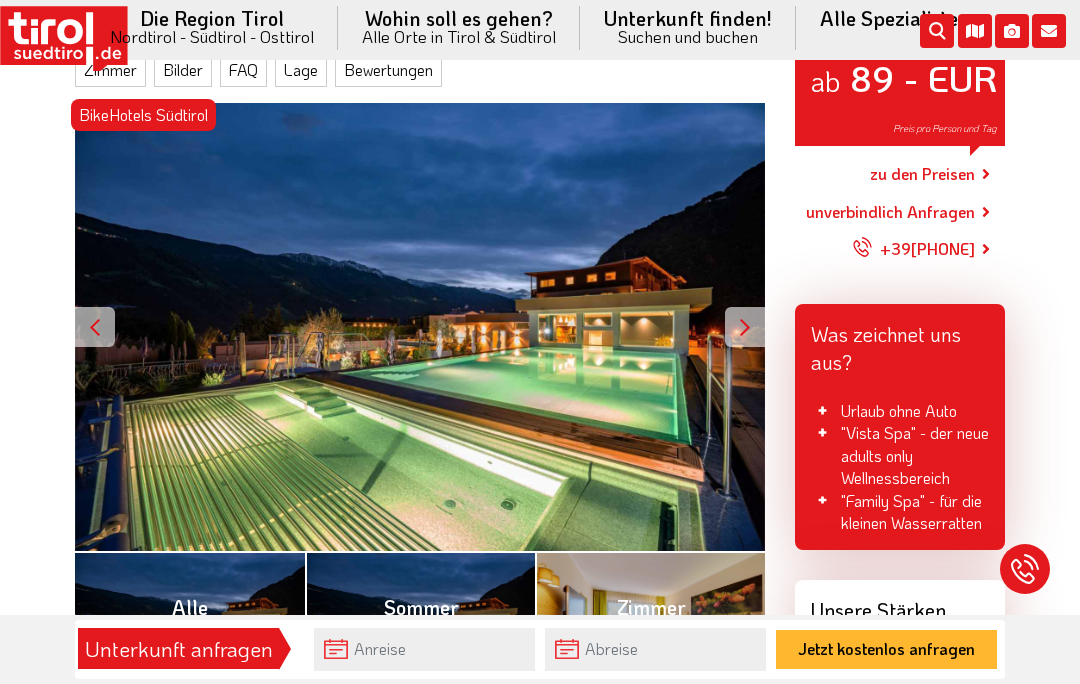 click at bounding box center (745, 327) 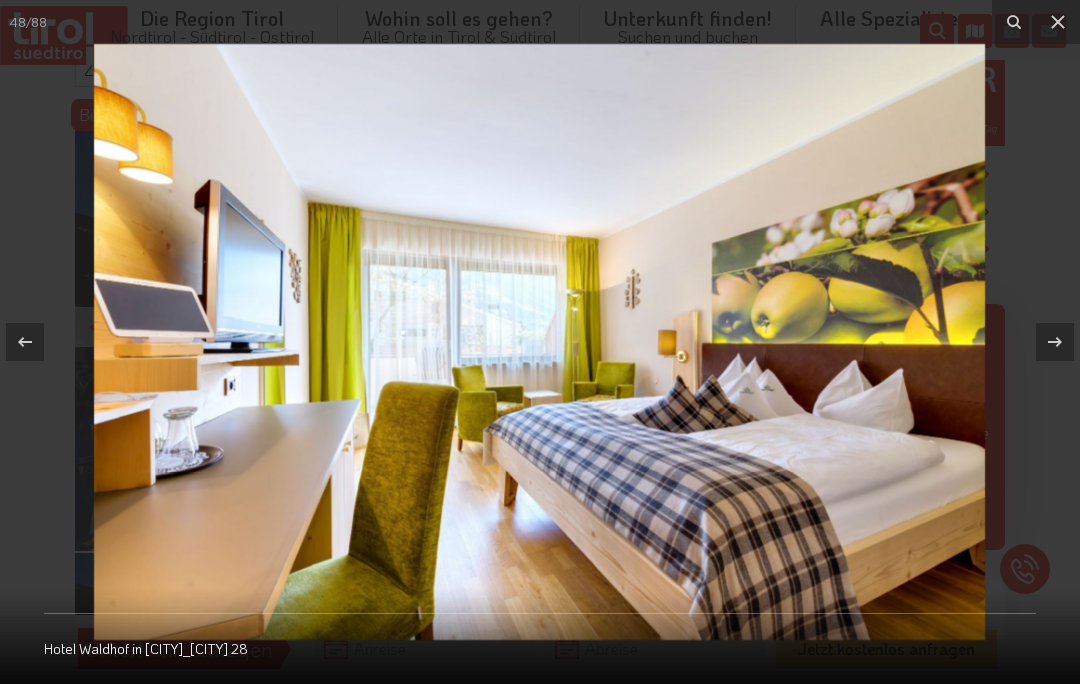 click 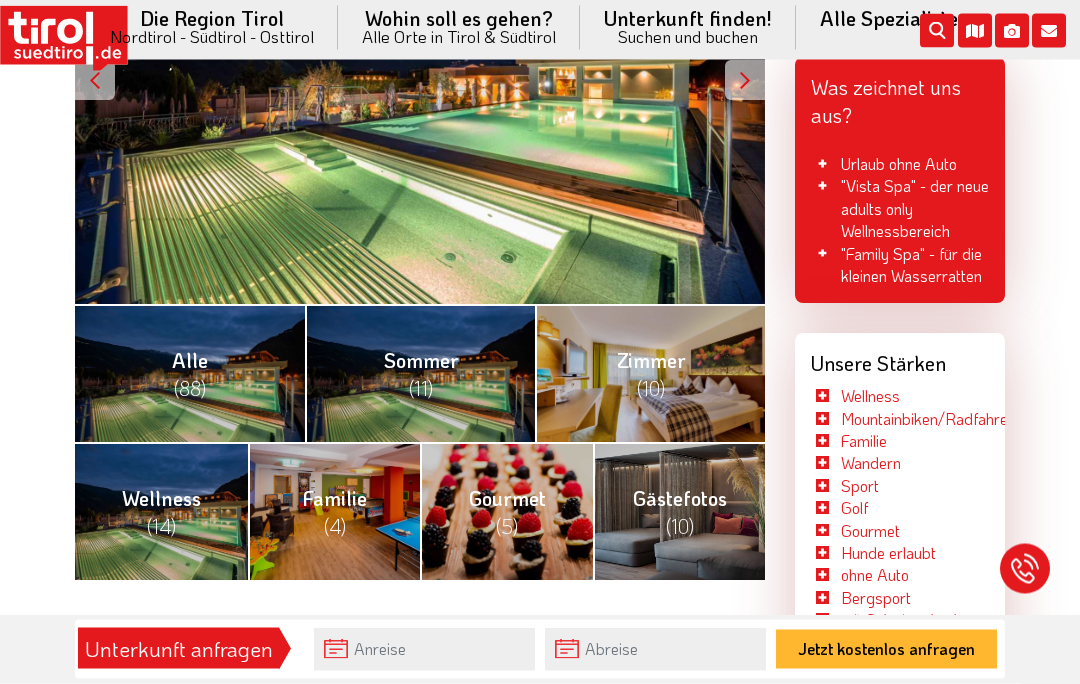 scroll, scrollTop: 544, scrollLeft: 0, axis: vertical 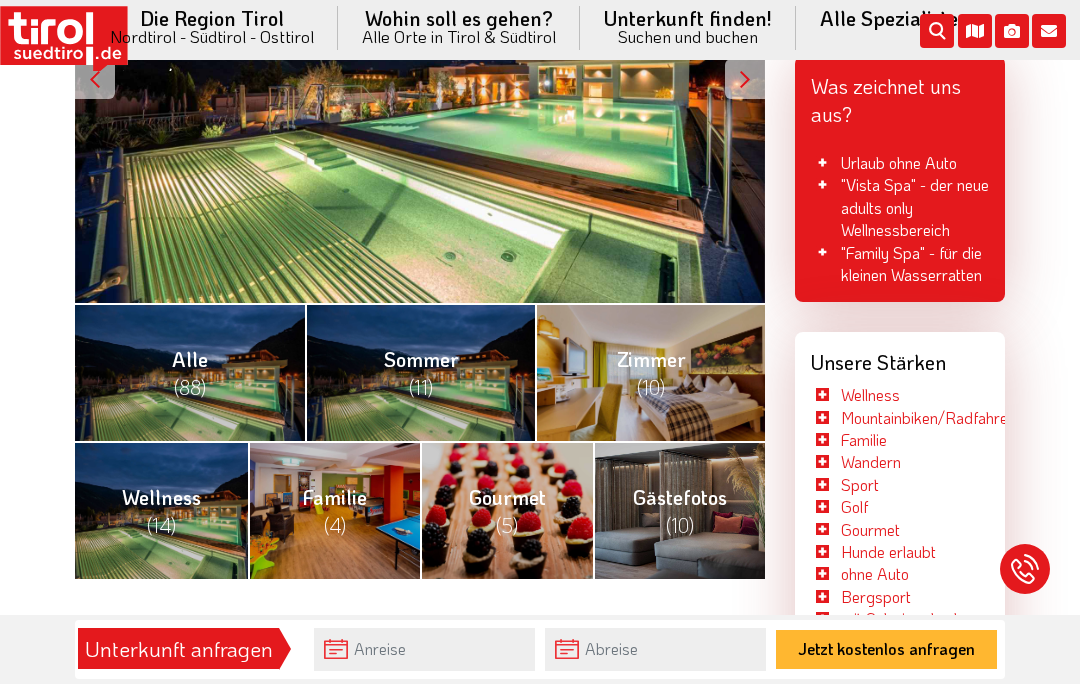 click on "(88)" at bounding box center (190, 387) 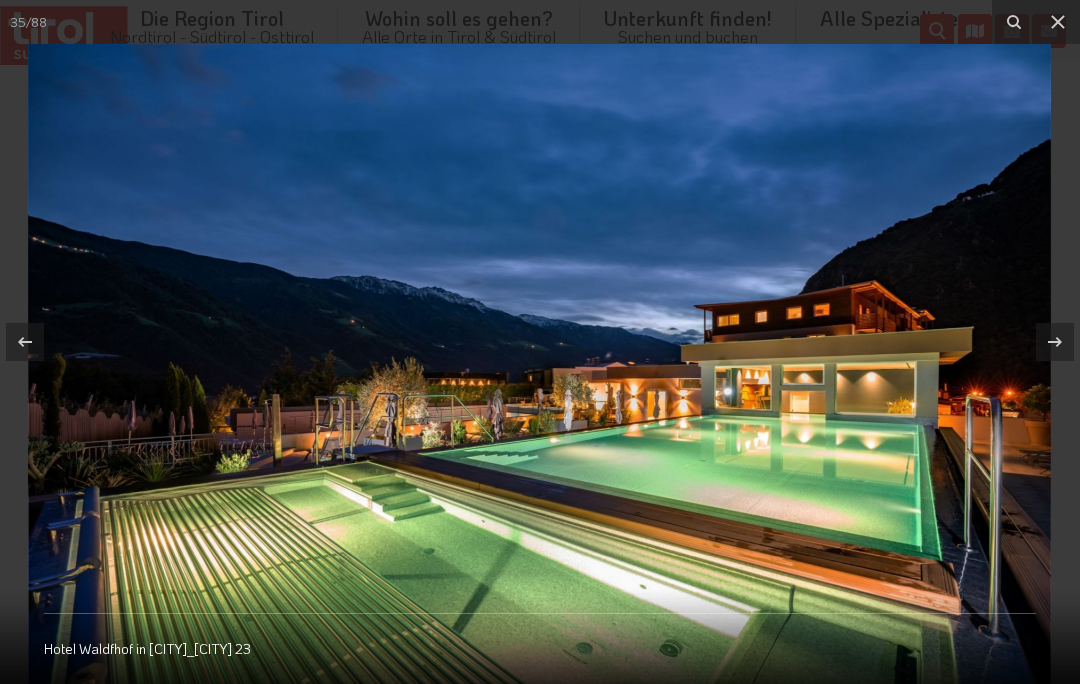 click 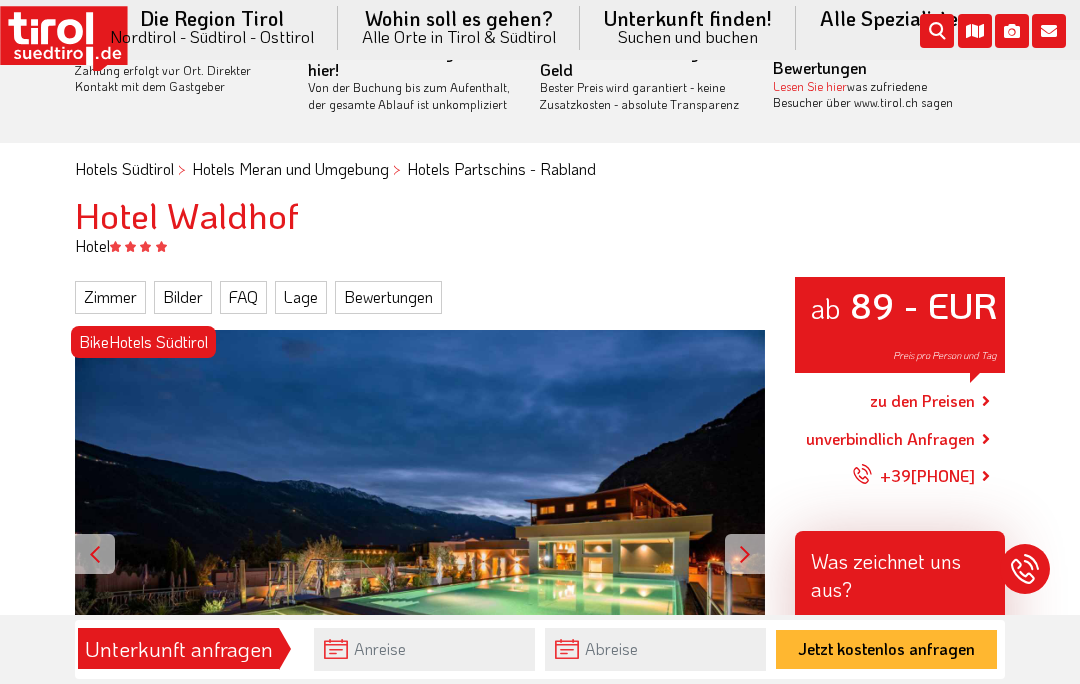 scroll, scrollTop: 63, scrollLeft: 0, axis: vertical 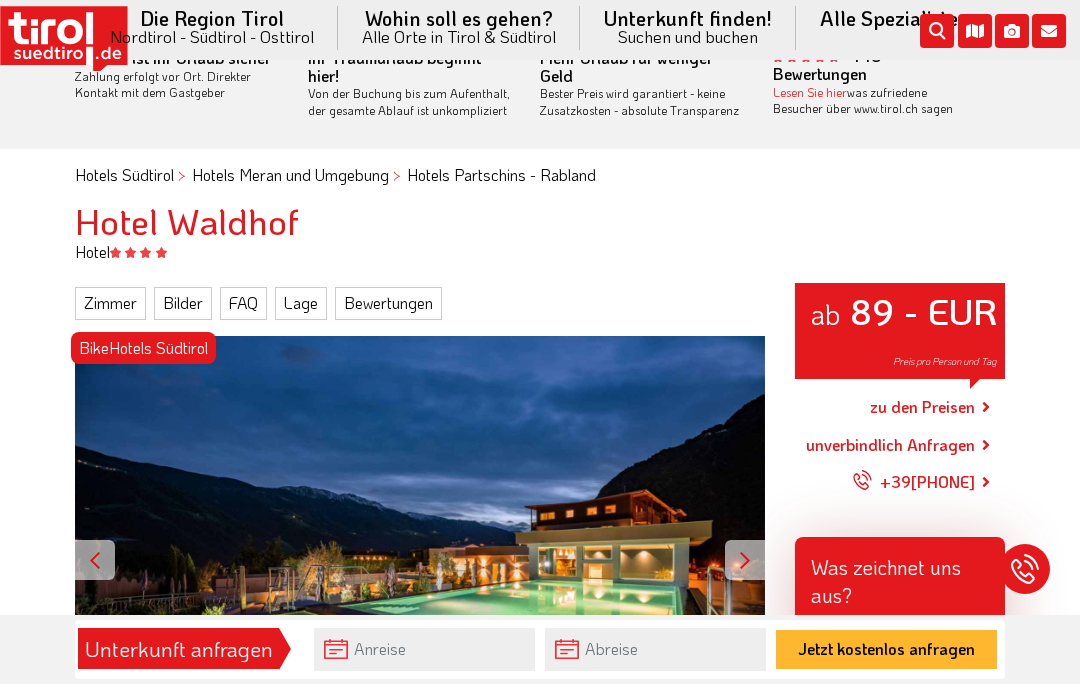 click on "Lage" at bounding box center (301, 303) 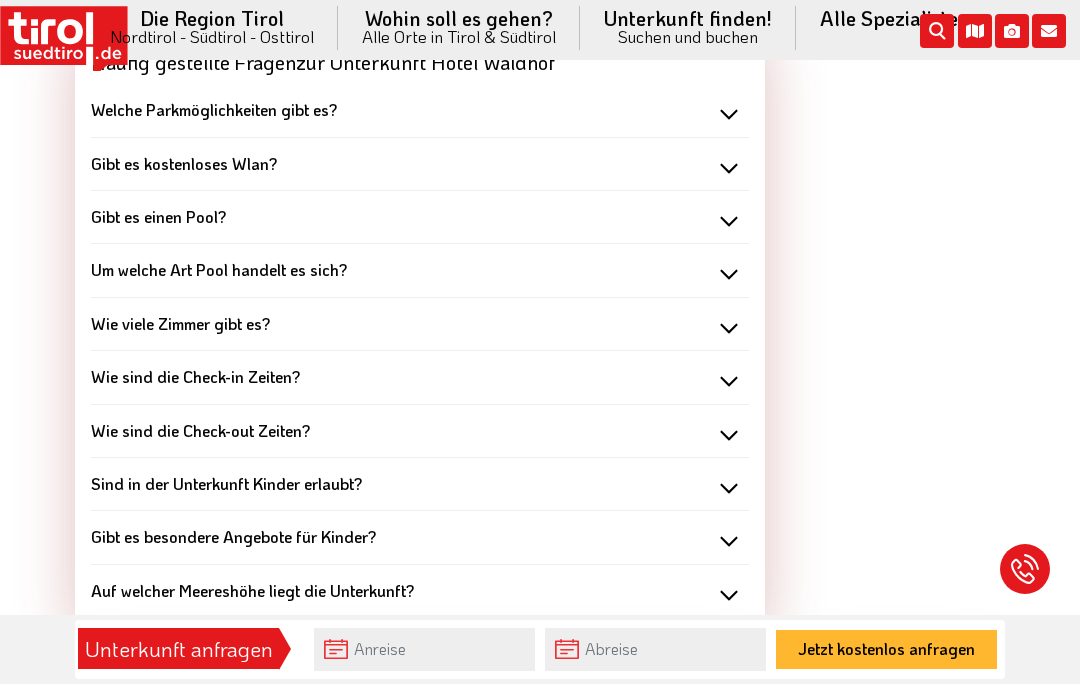 scroll, scrollTop: 407, scrollLeft: 0, axis: vertical 